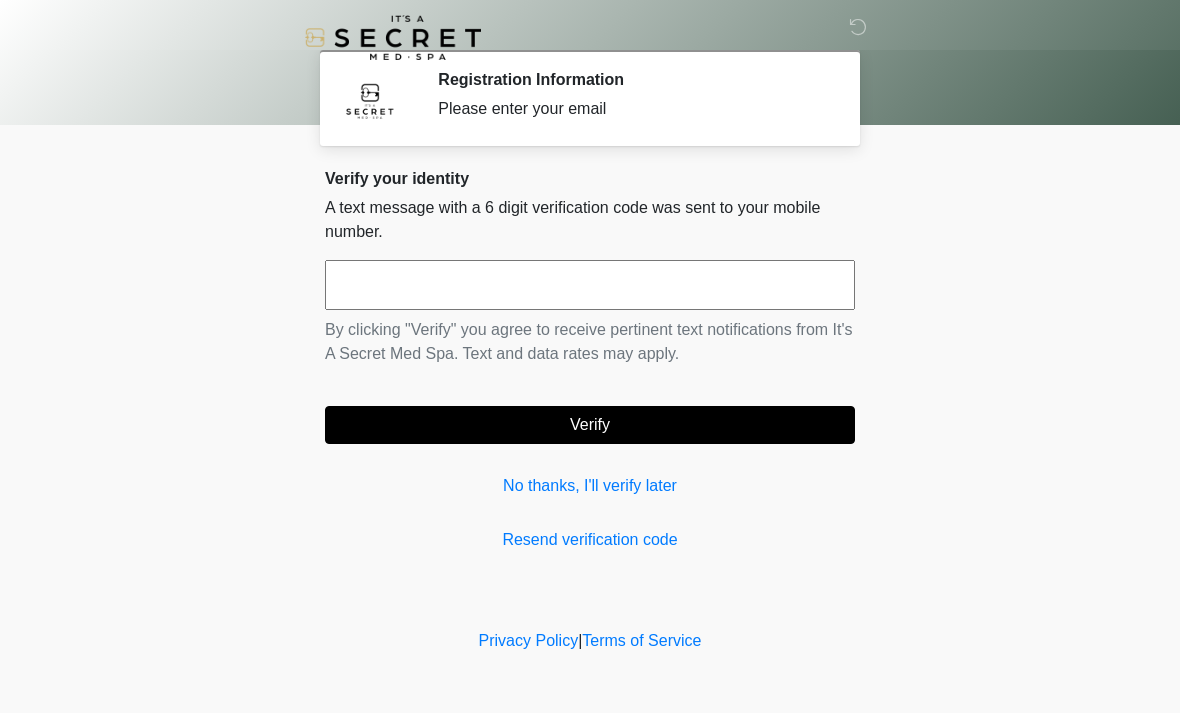 scroll, scrollTop: 0, scrollLeft: 0, axis: both 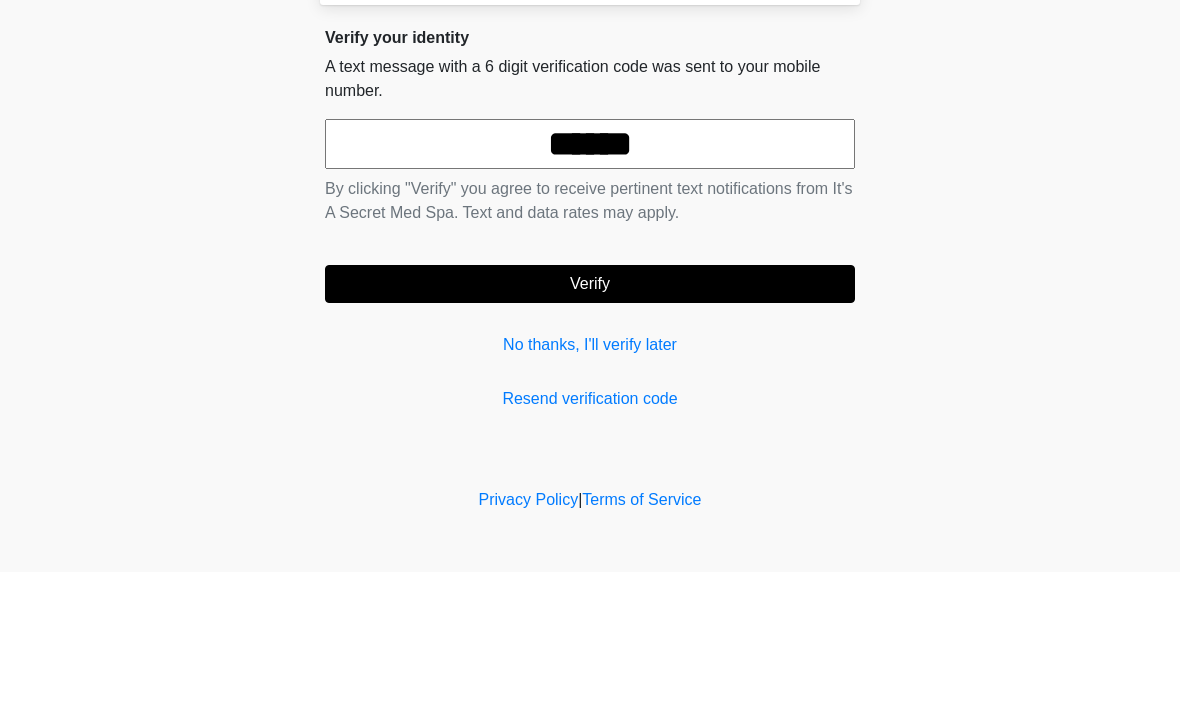 type on "******" 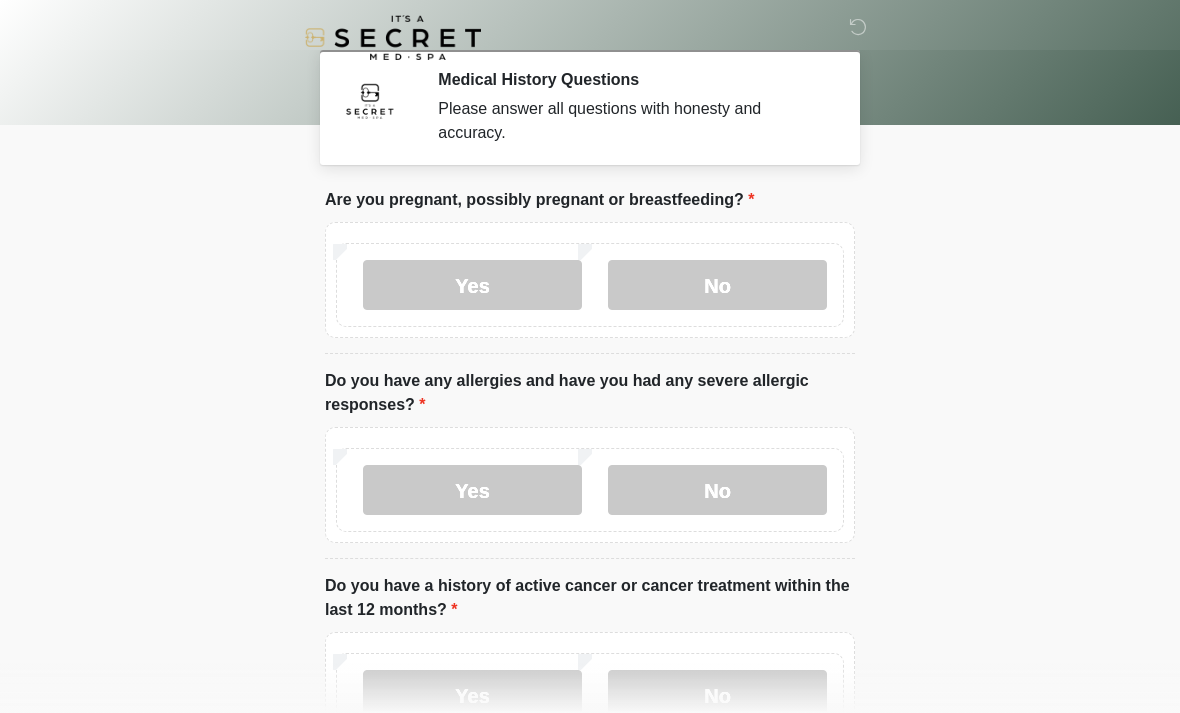 click on "No" at bounding box center [717, 285] 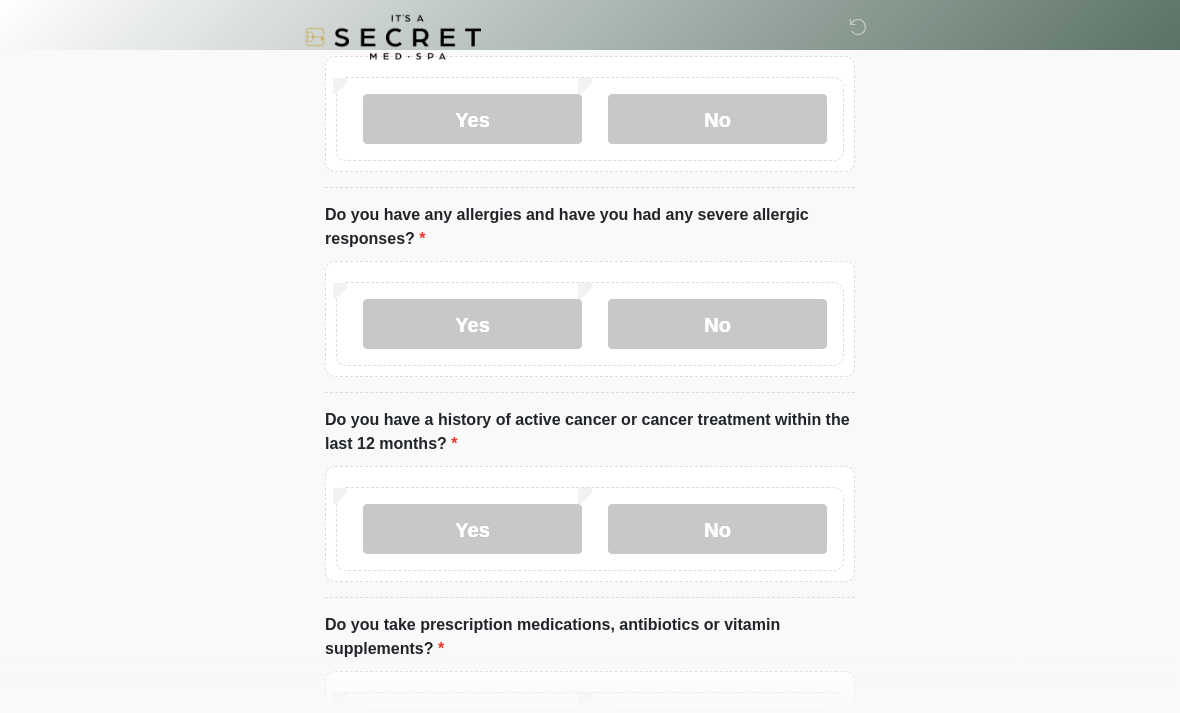 click on "No" at bounding box center [717, 325] 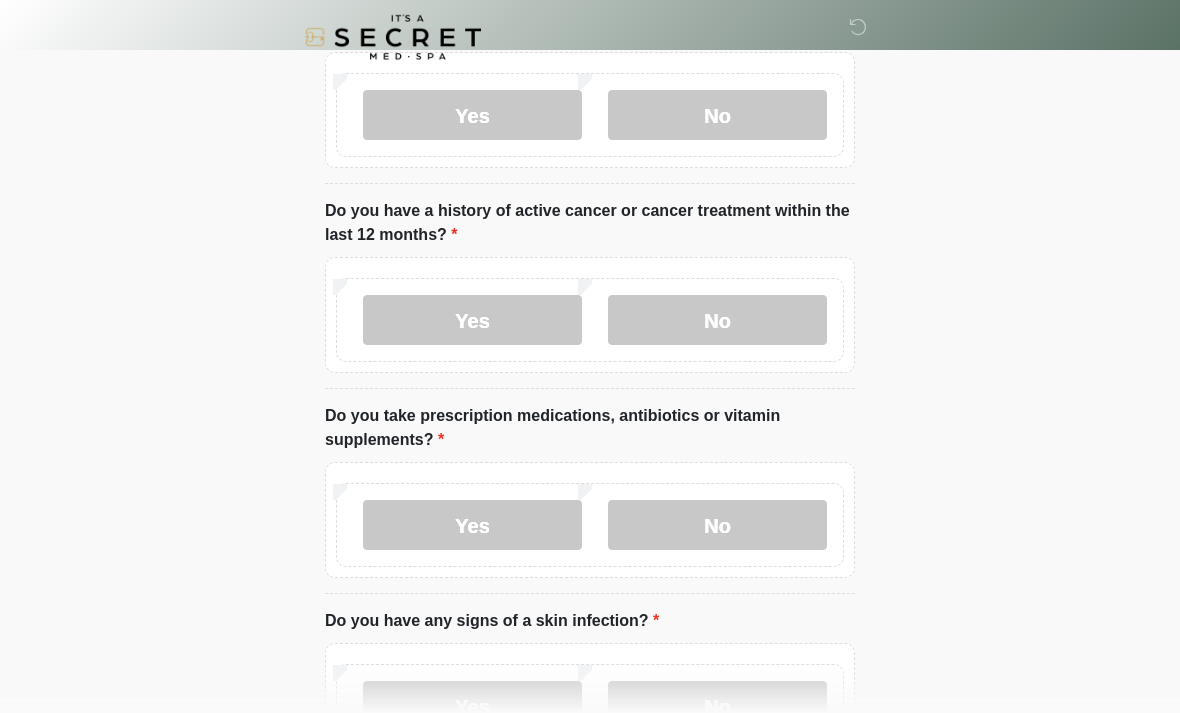 scroll, scrollTop: 378, scrollLeft: 0, axis: vertical 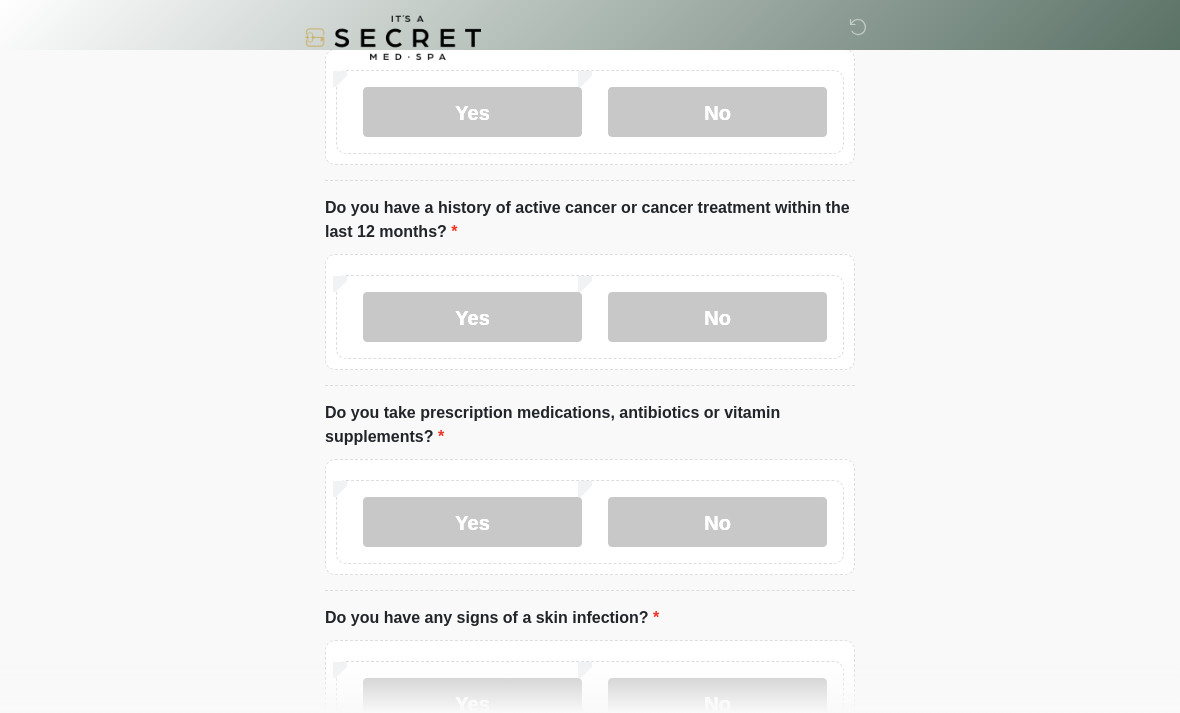 click on "No" at bounding box center (717, 317) 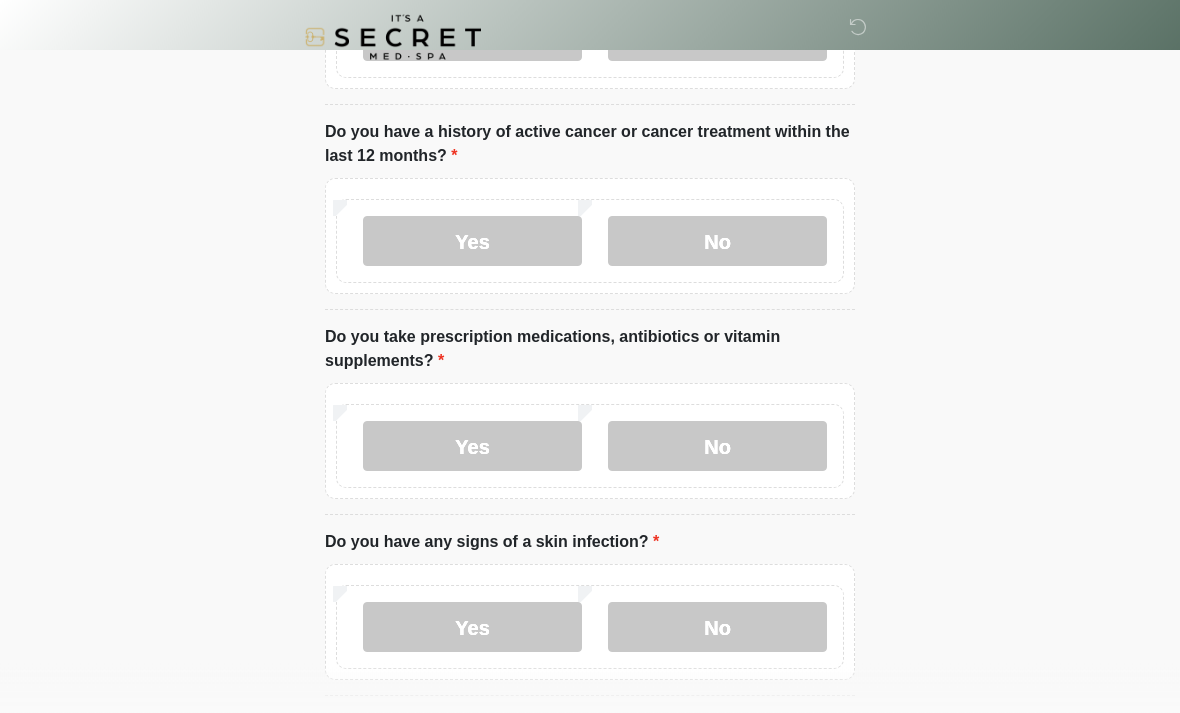 scroll, scrollTop: 461, scrollLeft: 0, axis: vertical 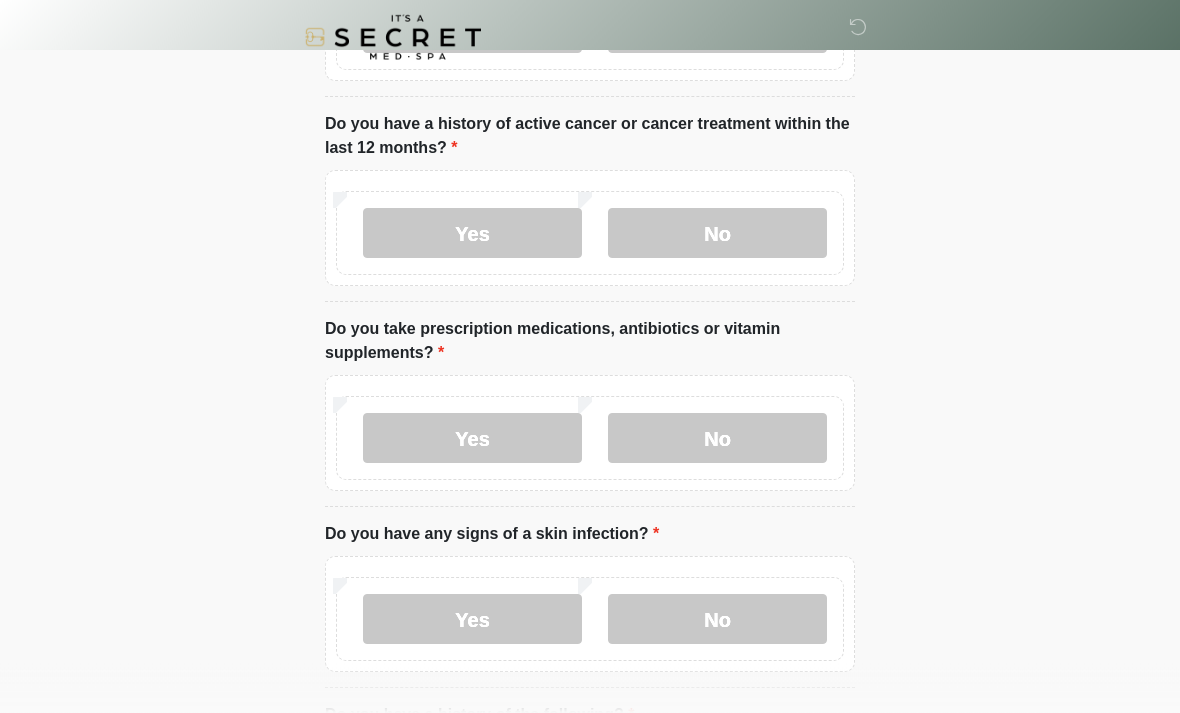 click on "No" at bounding box center (717, 439) 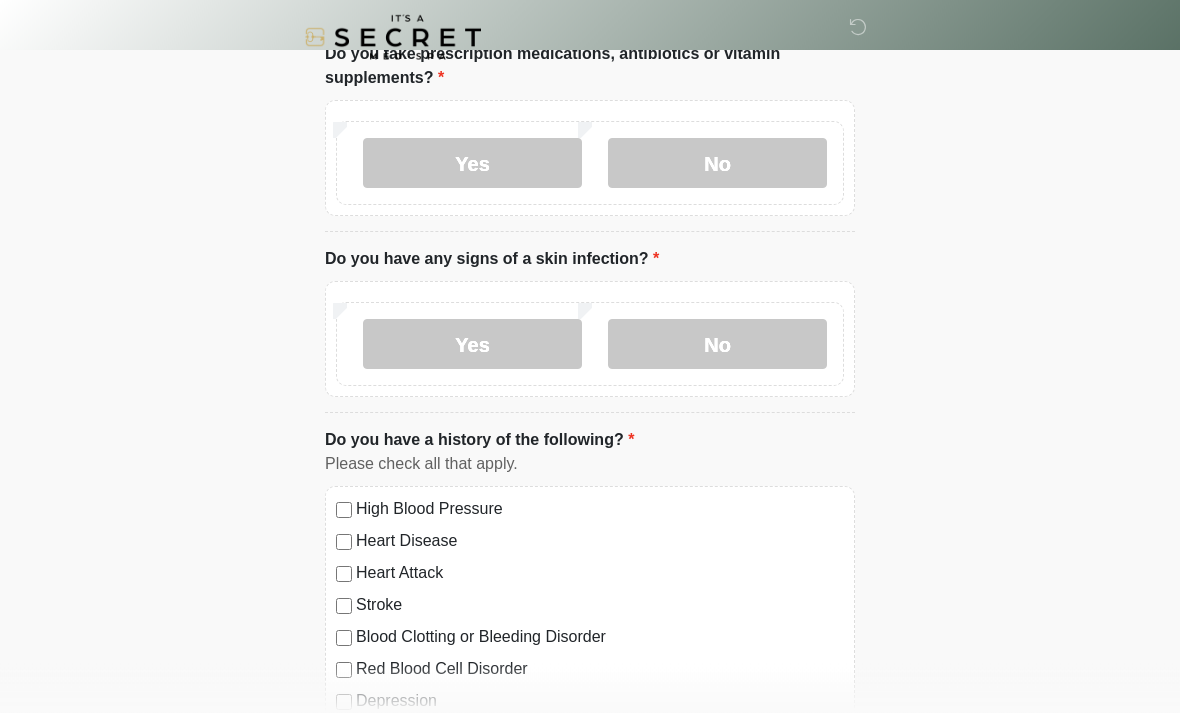 scroll, scrollTop: 737, scrollLeft: 0, axis: vertical 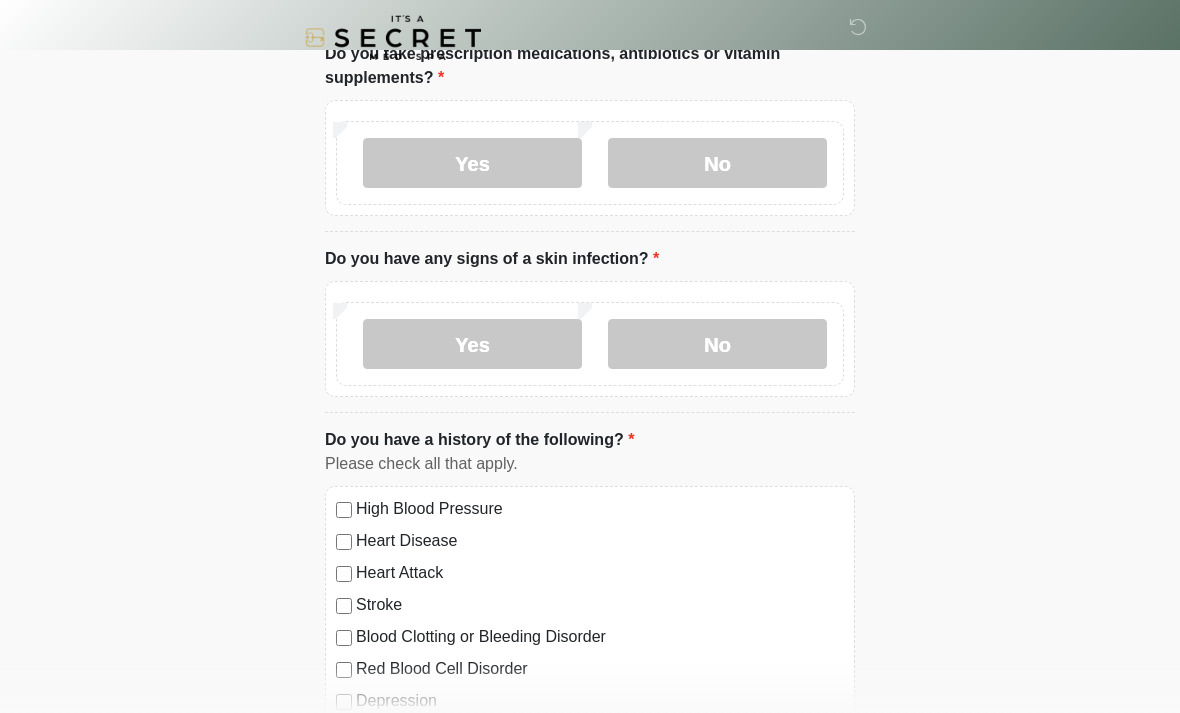 click on "No" at bounding box center (717, 344) 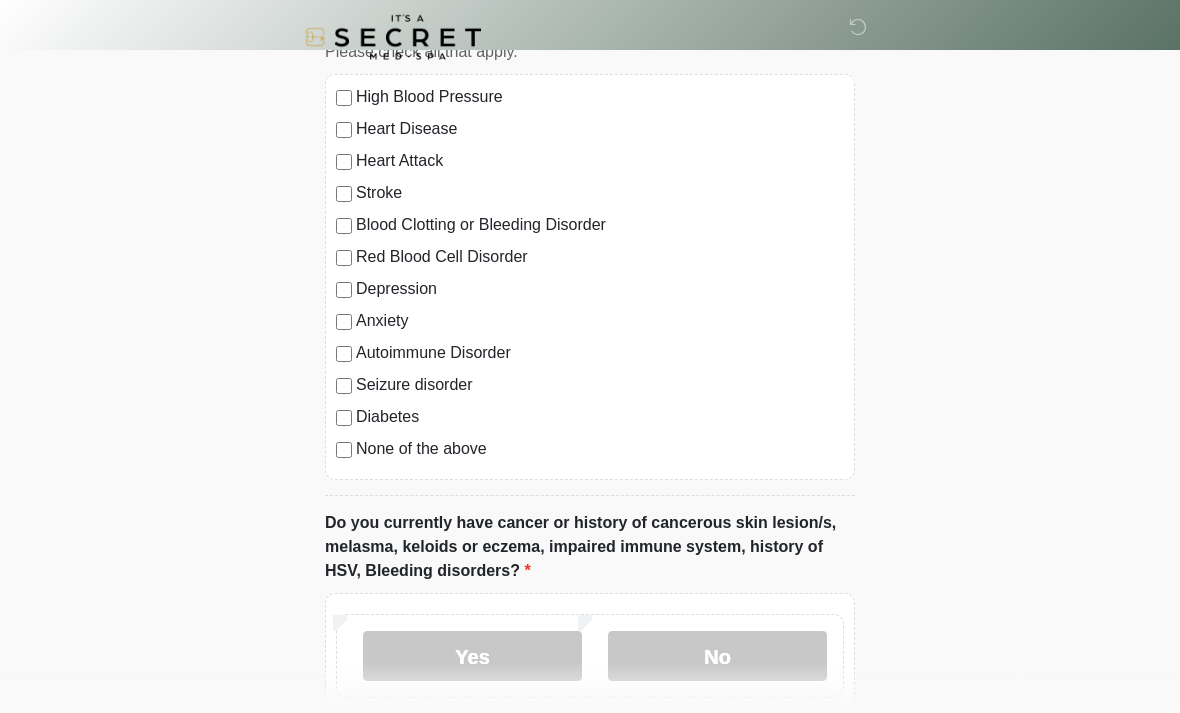 click on "None of the above" at bounding box center (600, 450) 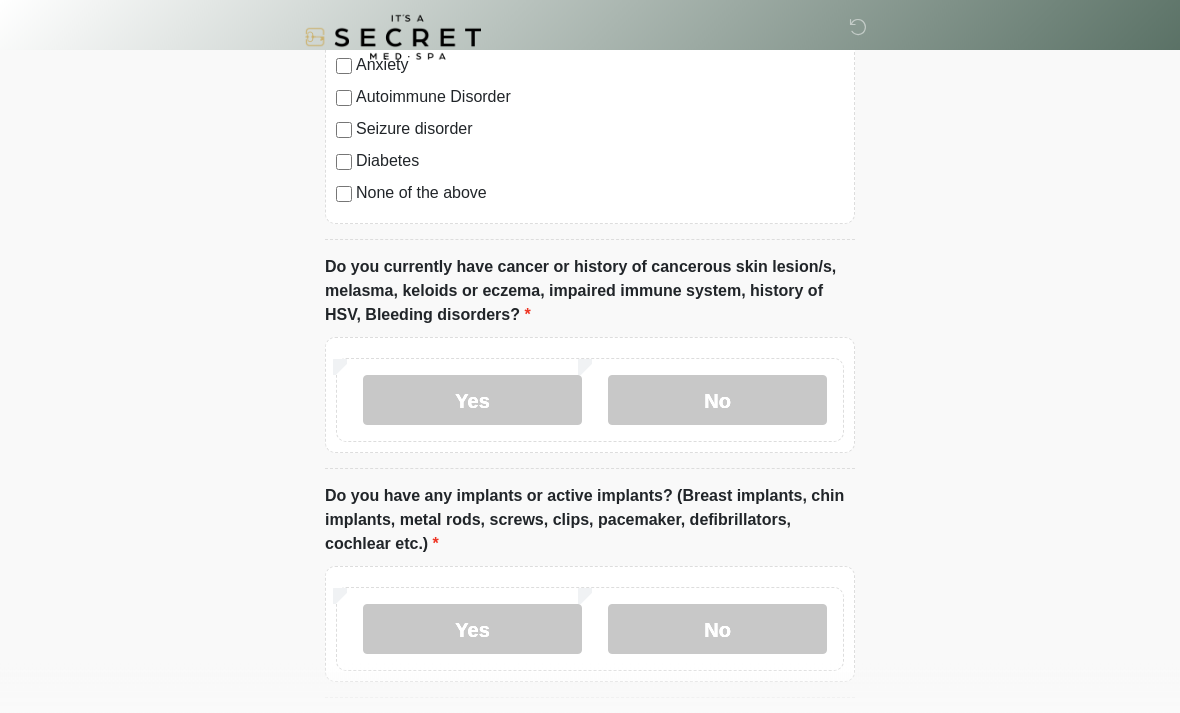 scroll, scrollTop: 1405, scrollLeft: 0, axis: vertical 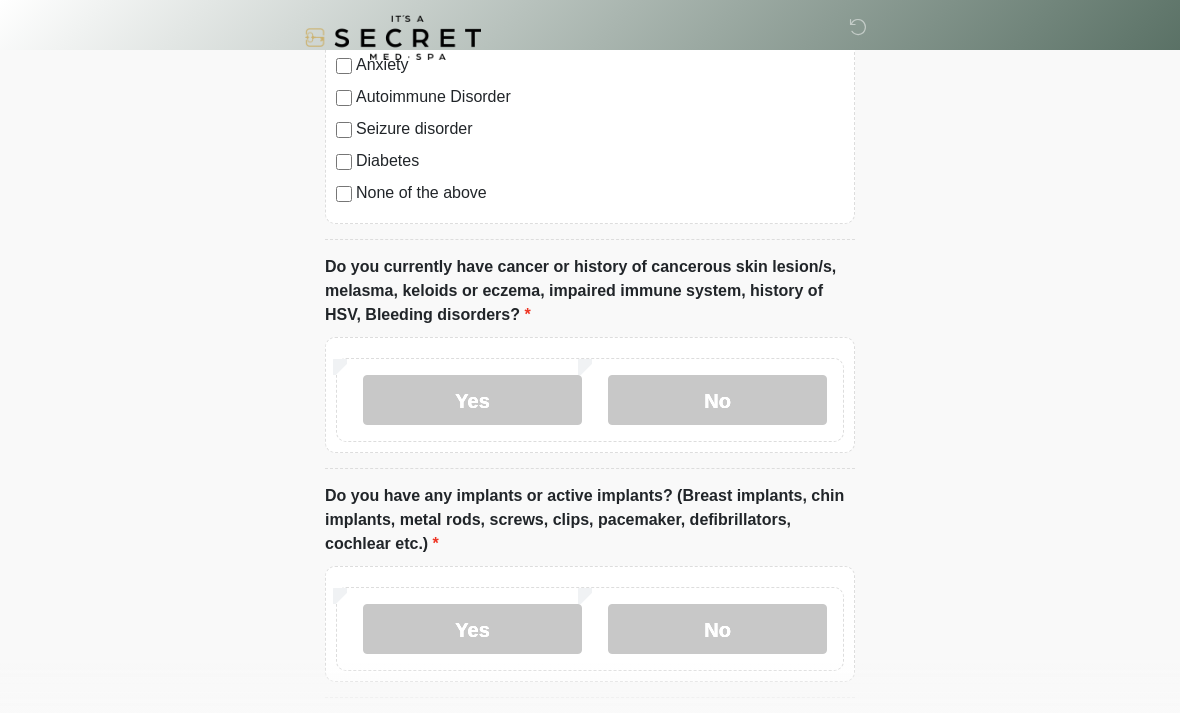 click on "No" at bounding box center [717, 400] 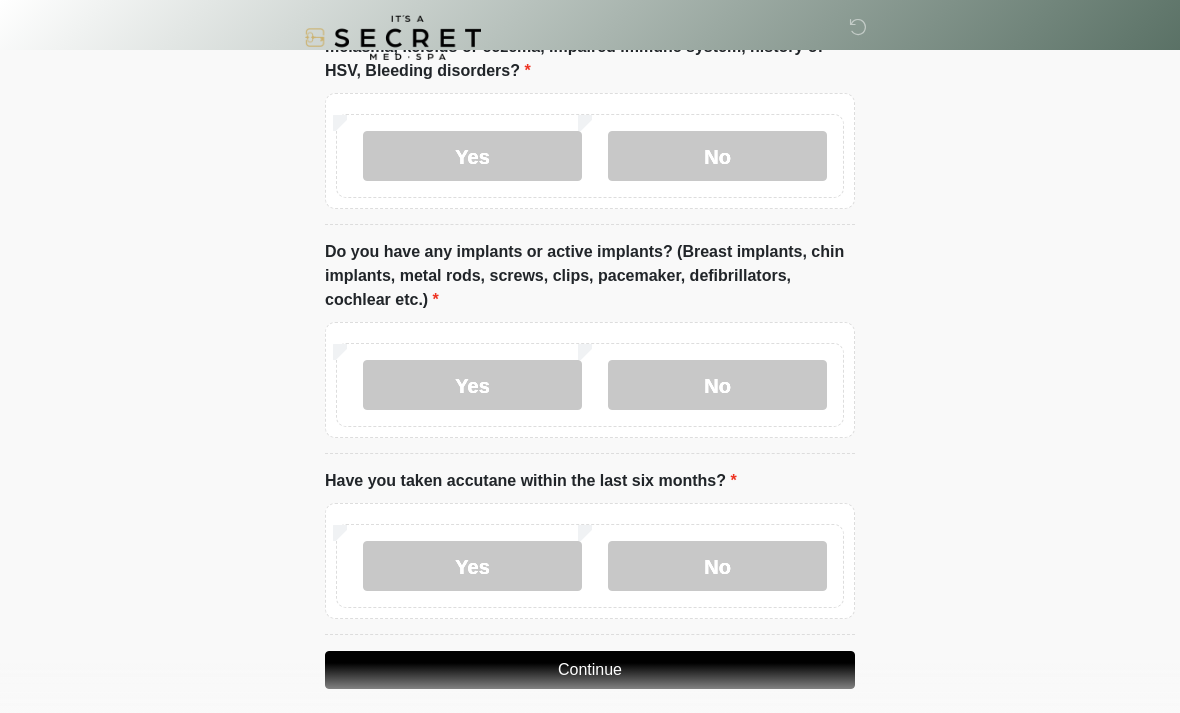 click on "No" at bounding box center (717, 385) 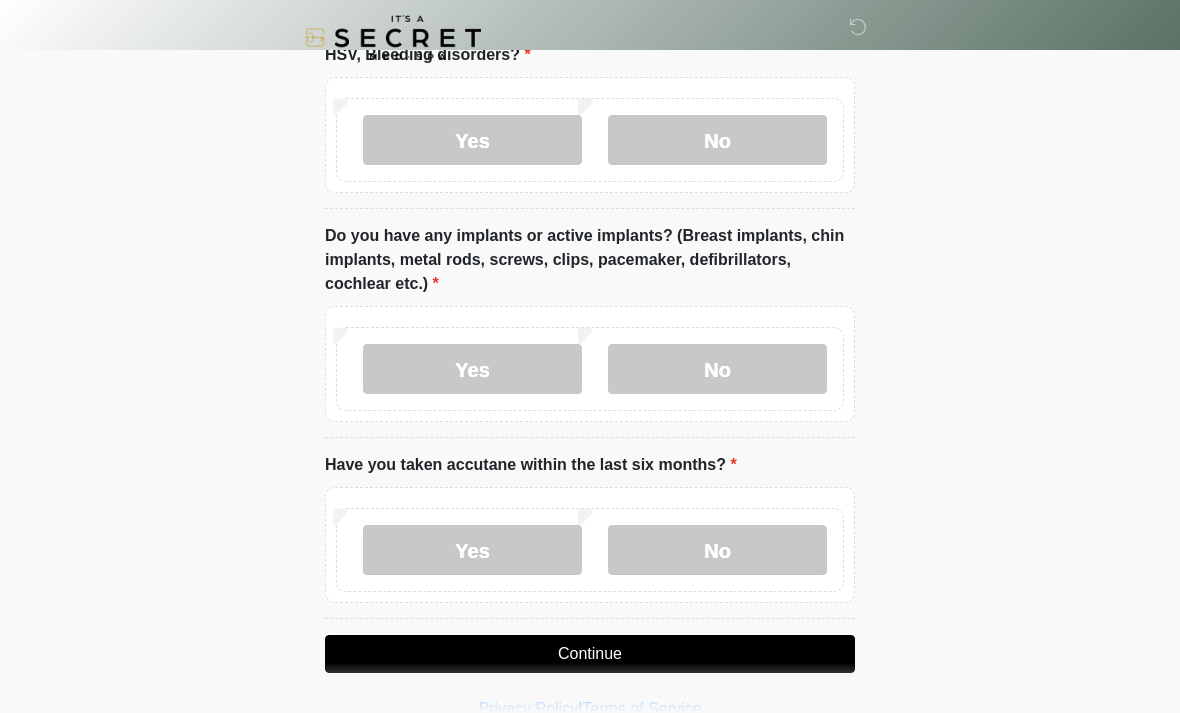 click on "No" at bounding box center [717, 550] 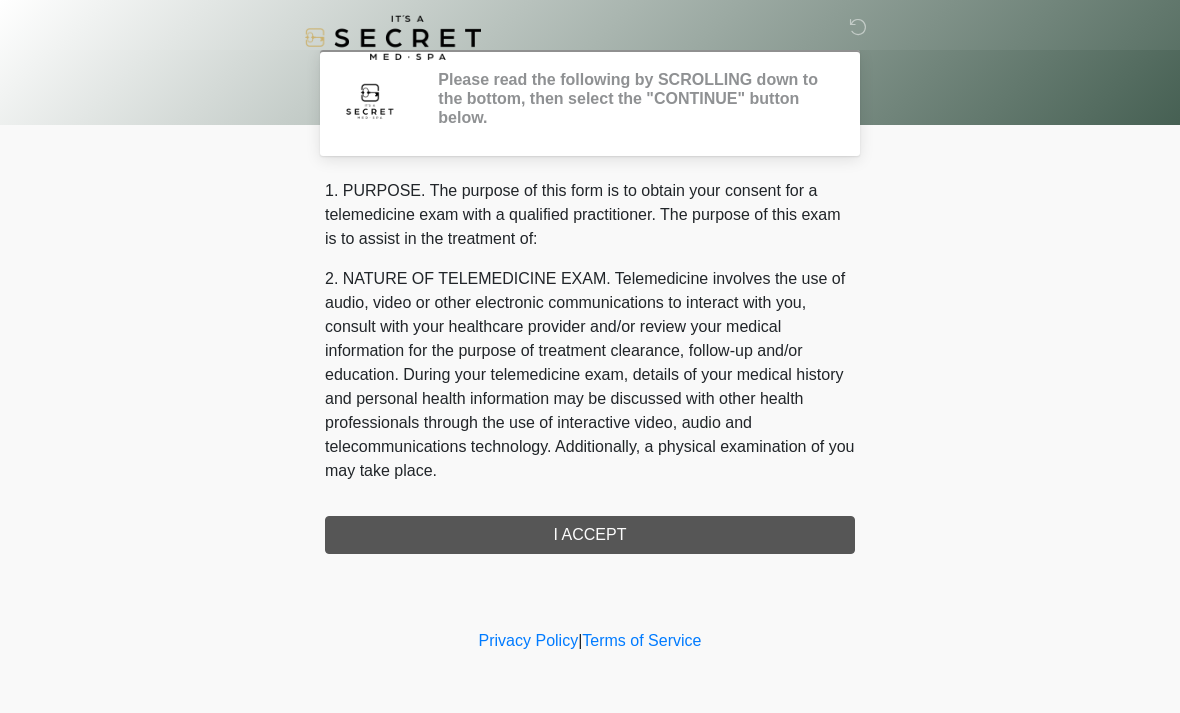 scroll, scrollTop: 0, scrollLeft: 0, axis: both 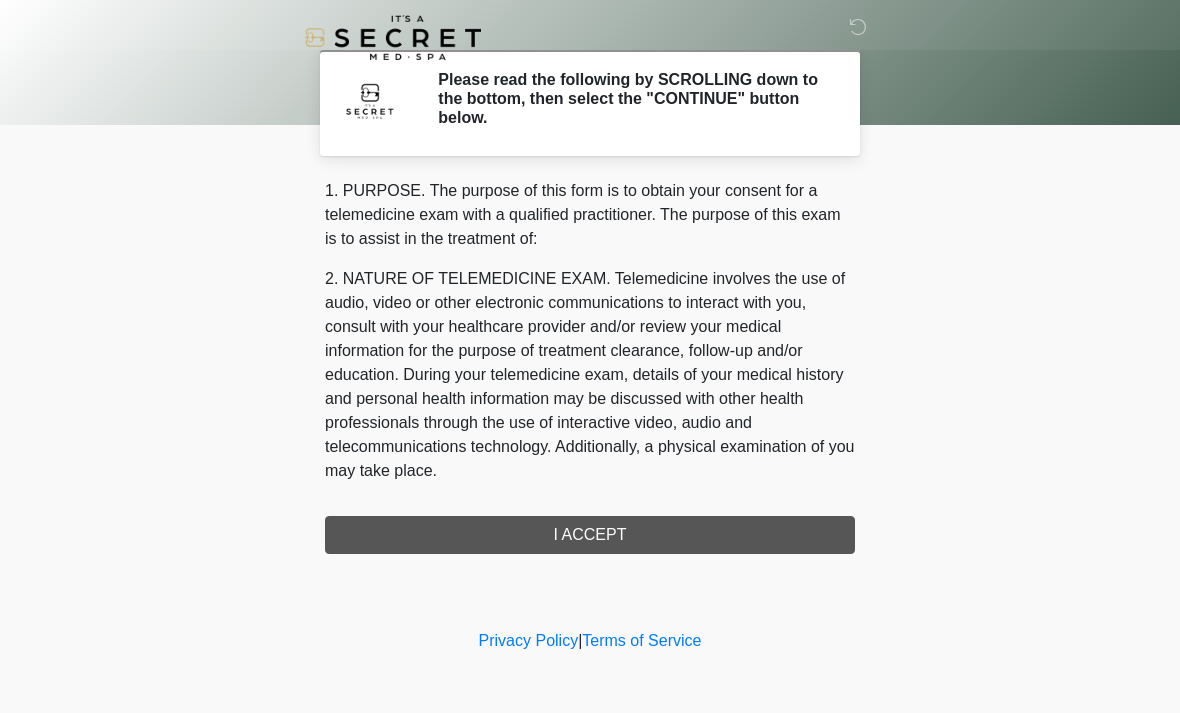 click on "1. PURPOSE. The purpose of this form is to obtain your consent for a telemedicine exam with a qualified practitioner. The purpose of this exam is to assist in the treatment of:  2. NATURE OF TELEMEDICINE EXAM. Telemedicine involves the use of audio, video or other electronic communications to interact with you, consult with your healthcare provider and/or review your medical information for the purpose of treatment clearance, follow-up and/or education. During your telemedicine exam, details of your medical history and personal health information may be discussed with other health professionals through the use of interactive video, audio and telecommunications technology. Additionally, a physical examination of you may take place. 4. HEALTHCARE INSTITUTION. It's A Secret Med Spa has medical and non-medical technical personnel who may participate in the telemedicine exam to aid in the audio/video link with the qualified practitioner.
I ACCEPT" at bounding box center [590, 366] 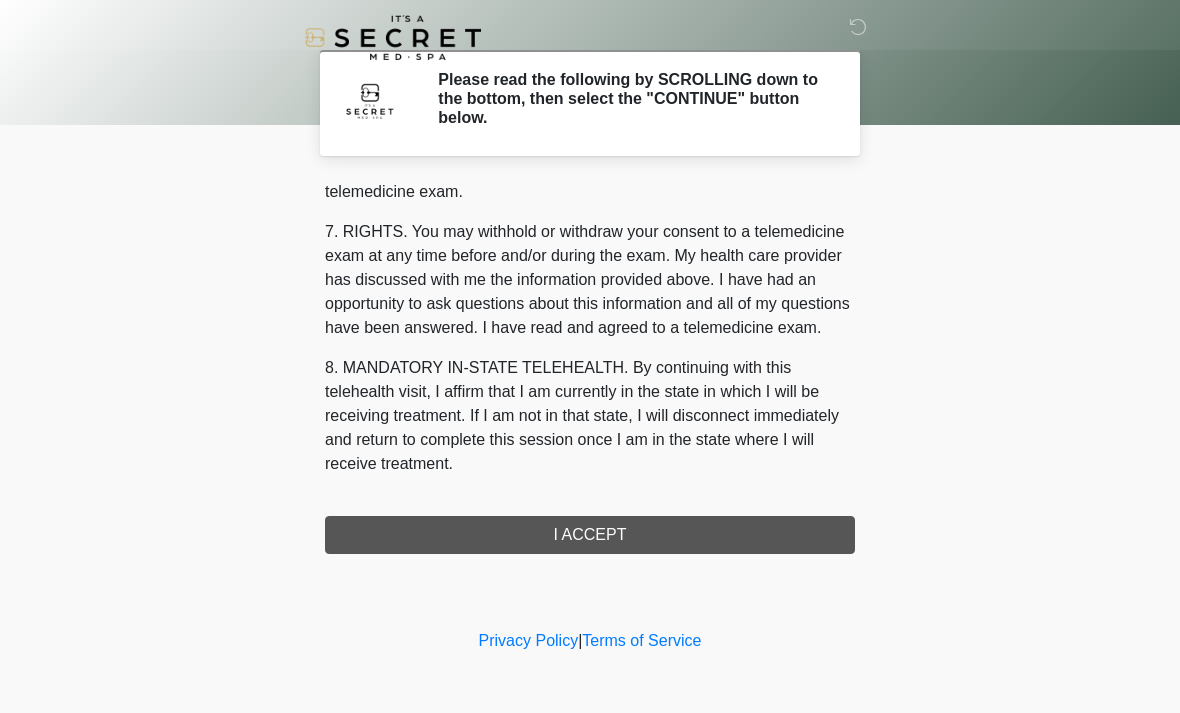 scroll, scrollTop: 847, scrollLeft: 0, axis: vertical 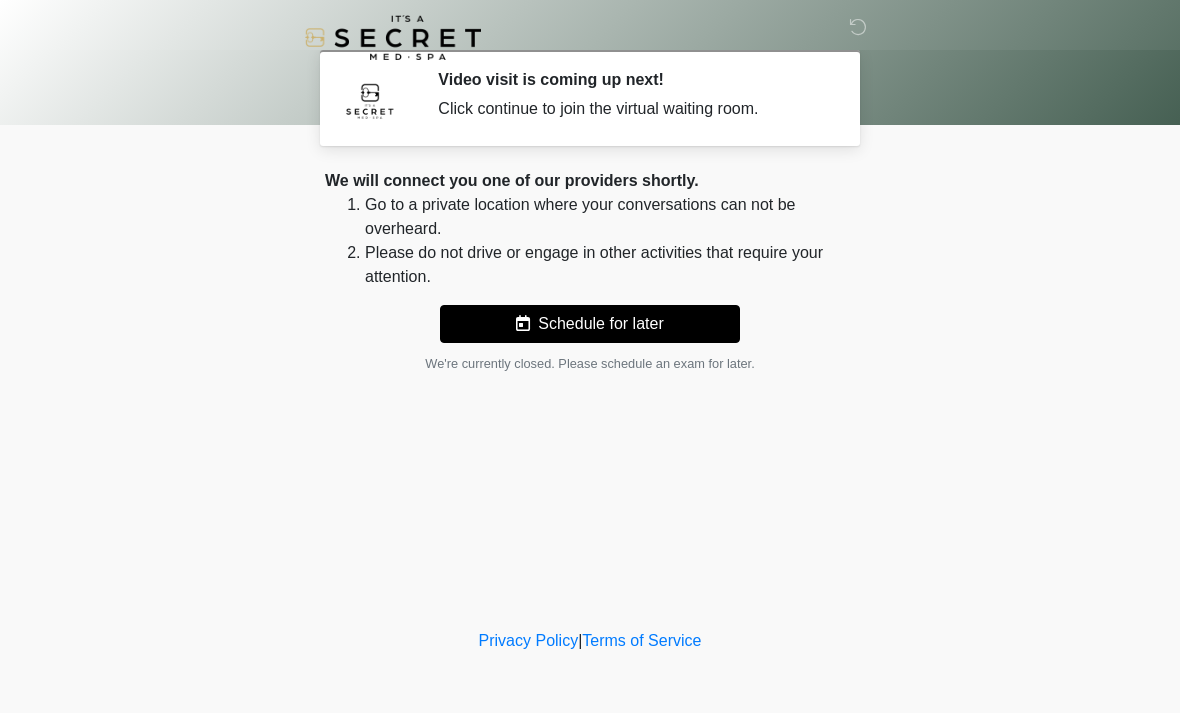 click on "Video visit is coming up next!" at bounding box center [631, 79] 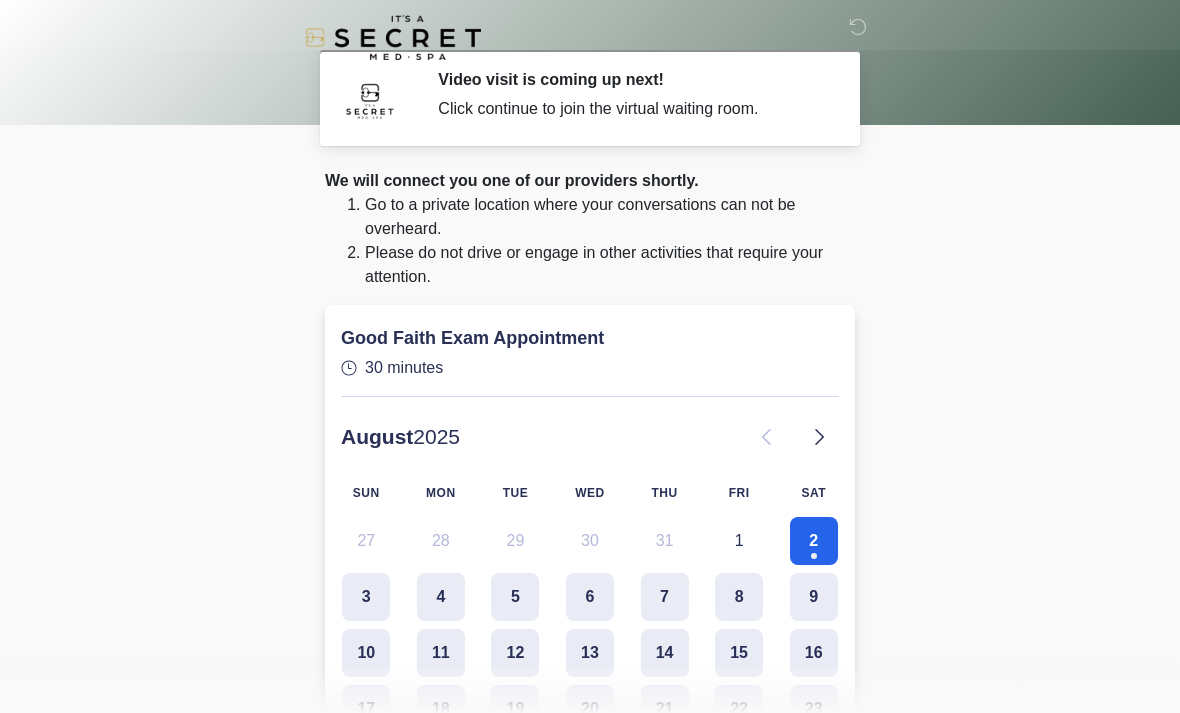click on "2" at bounding box center (814, 541) 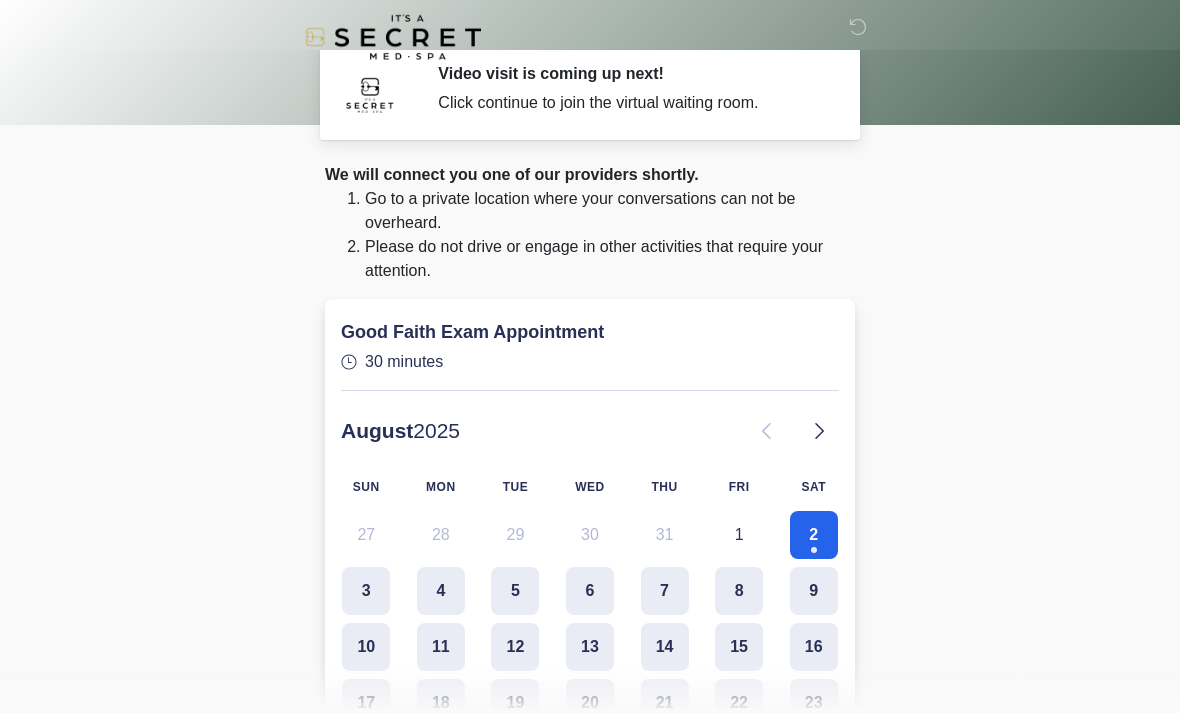 scroll, scrollTop: 0, scrollLeft: 0, axis: both 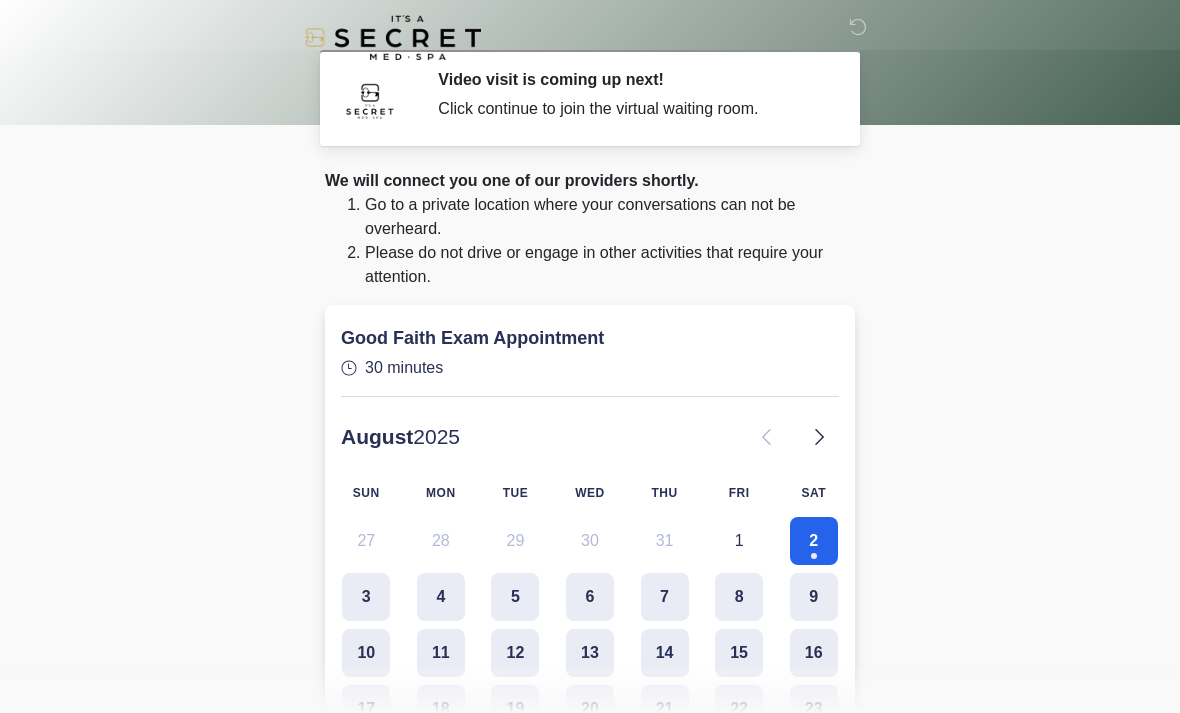 click on "Go to a private location where your conversations can not be overheard." at bounding box center [610, 217] 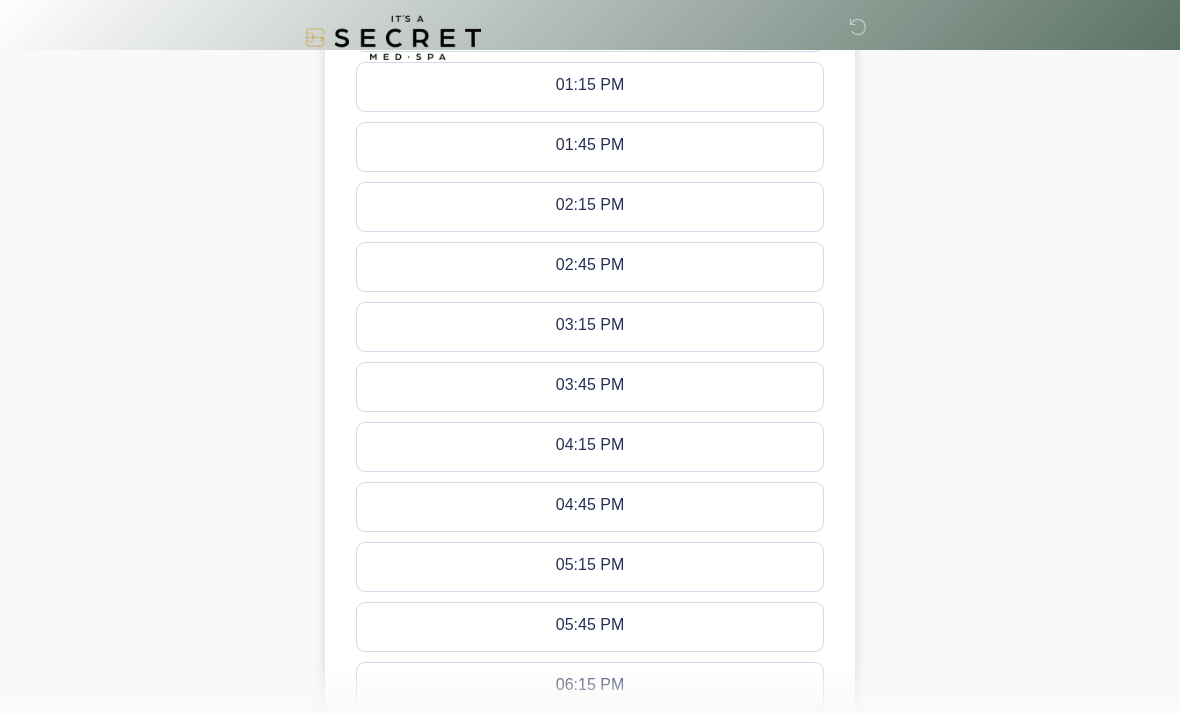 scroll, scrollTop: 1151, scrollLeft: 0, axis: vertical 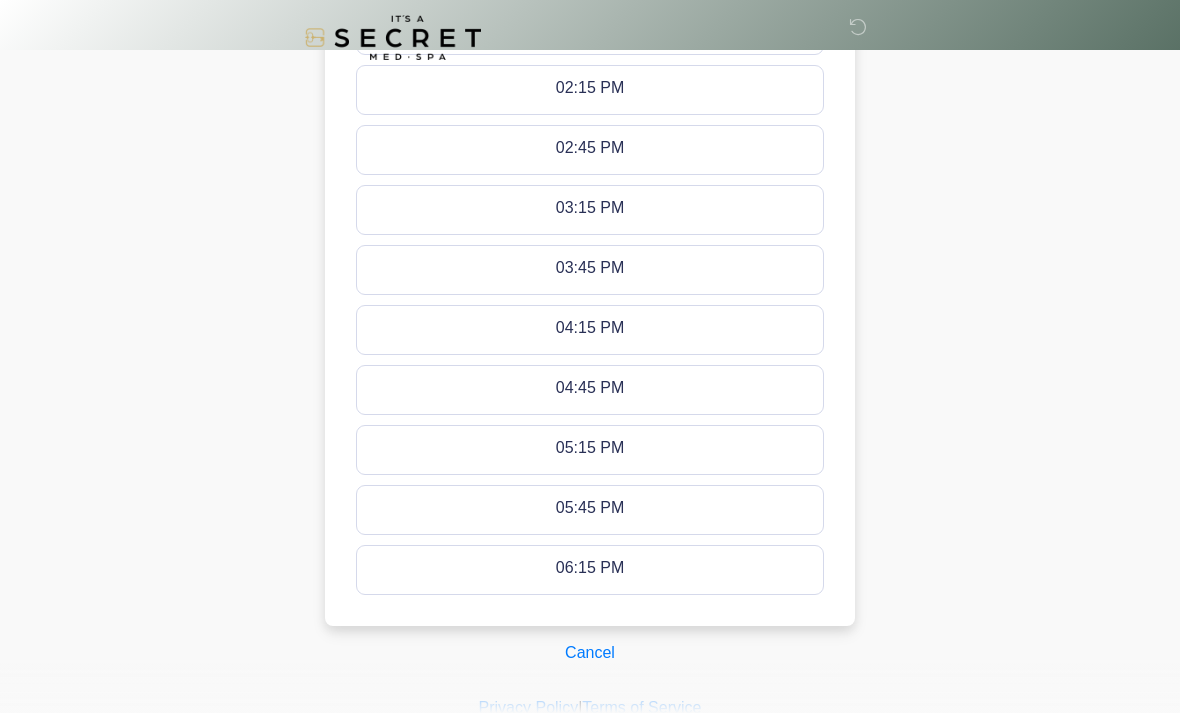click on "Cancel" at bounding box center (590, 653) 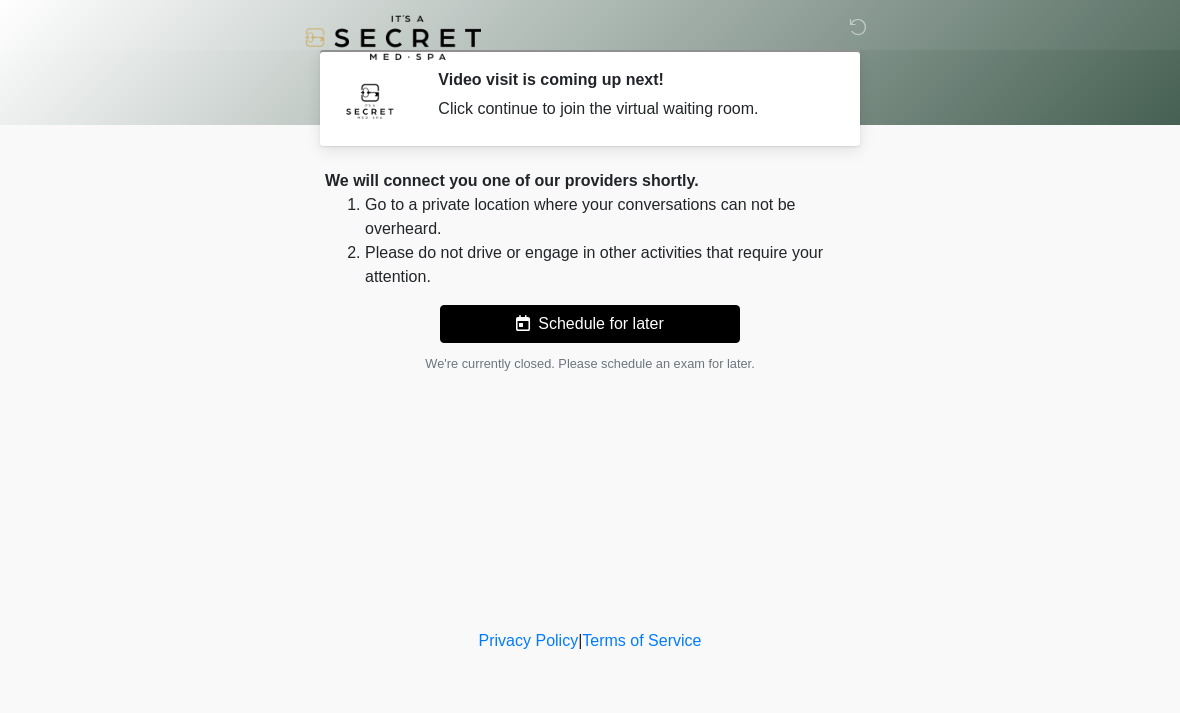 click on "Video visit is coming up next!" at bounding box center (631, 79) 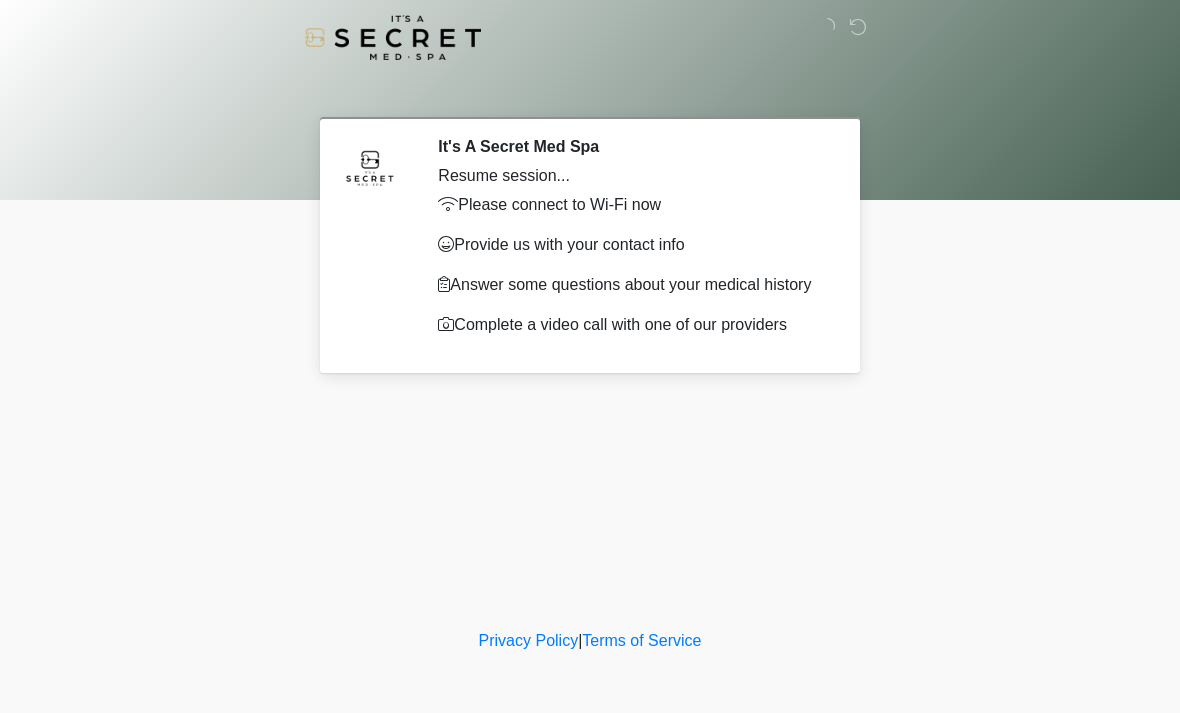 scroll, scrollTop: 0, scrollLeft: 0, axis: both 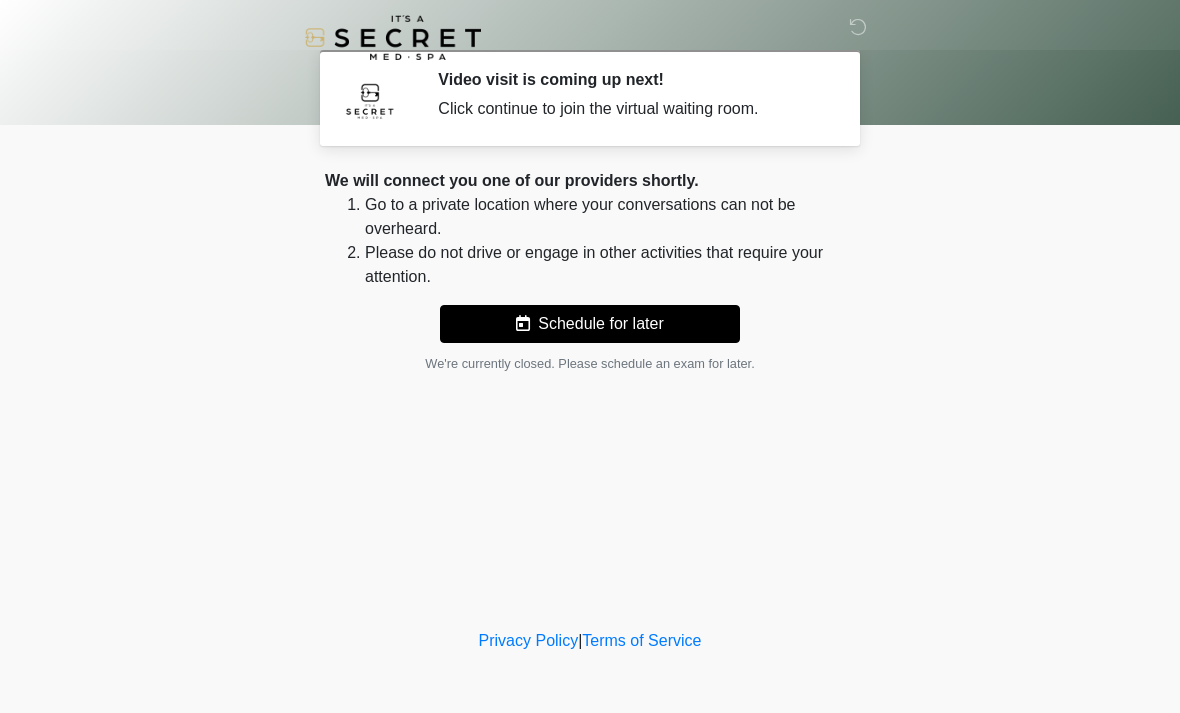 click on "Video visit is coming up next!" at bounding box center [631, 79] 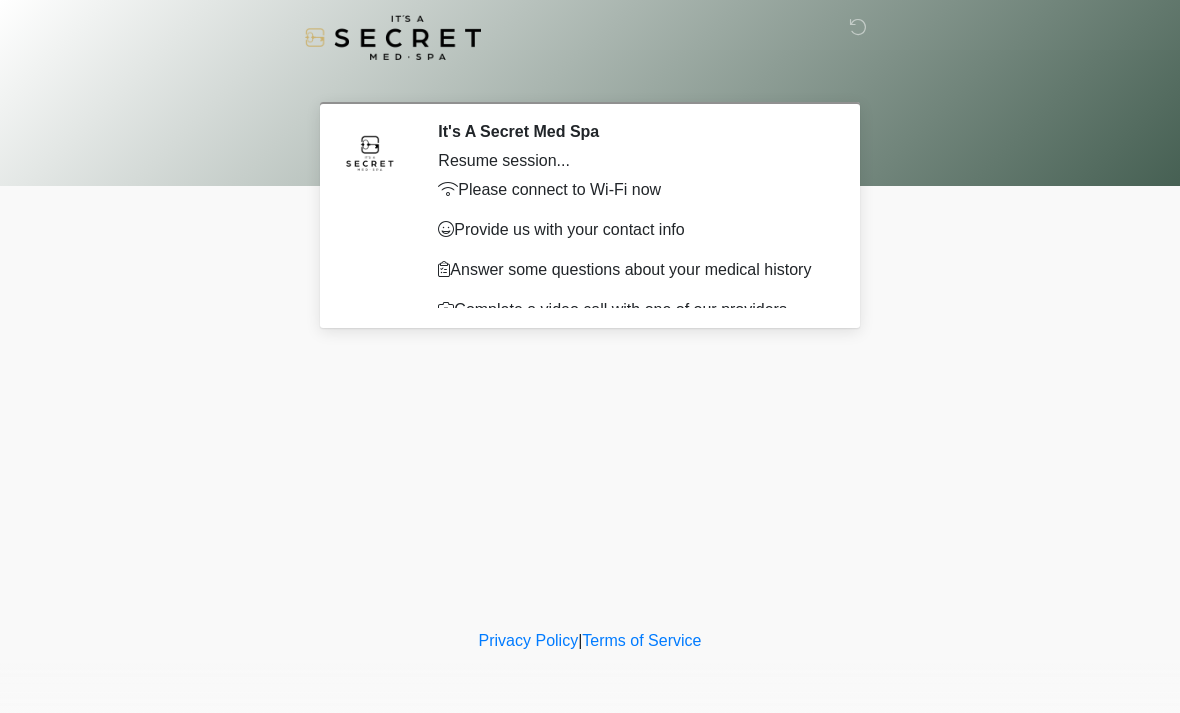 scroll, scrollTop: 0, scrollLeft: 0, axis: both 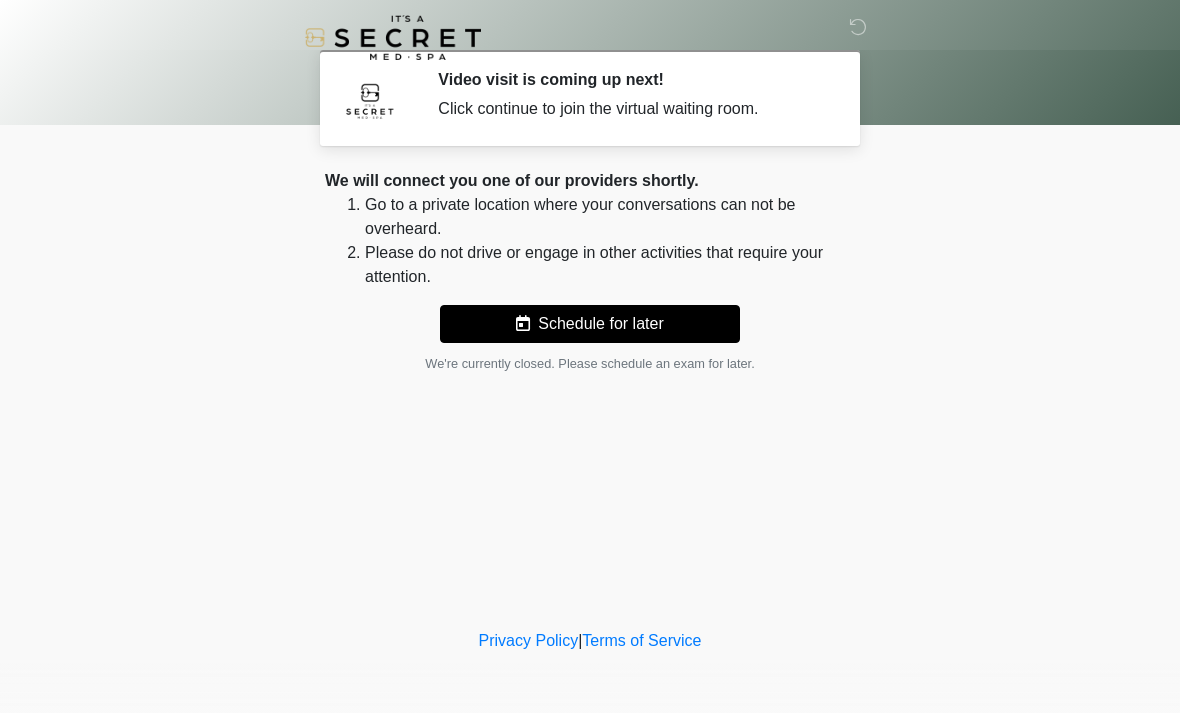 click at bounding box center (858, 27) 